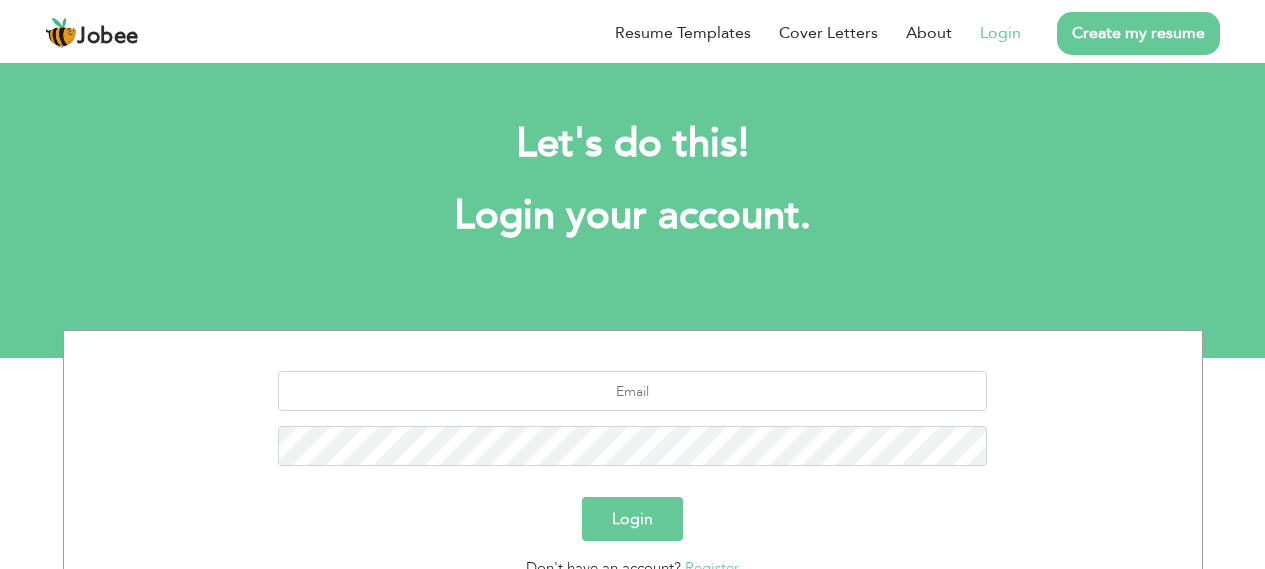 scroll, scrollTop: 0, scrollLeft: 0, axis: both 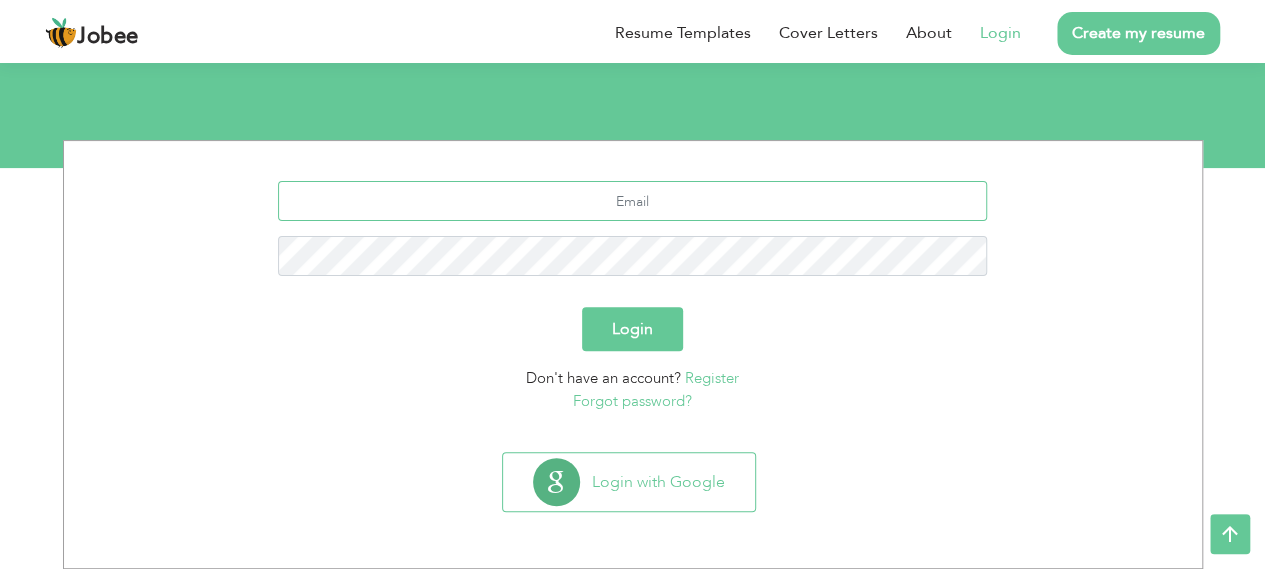 click at bounding box center (632, 201) 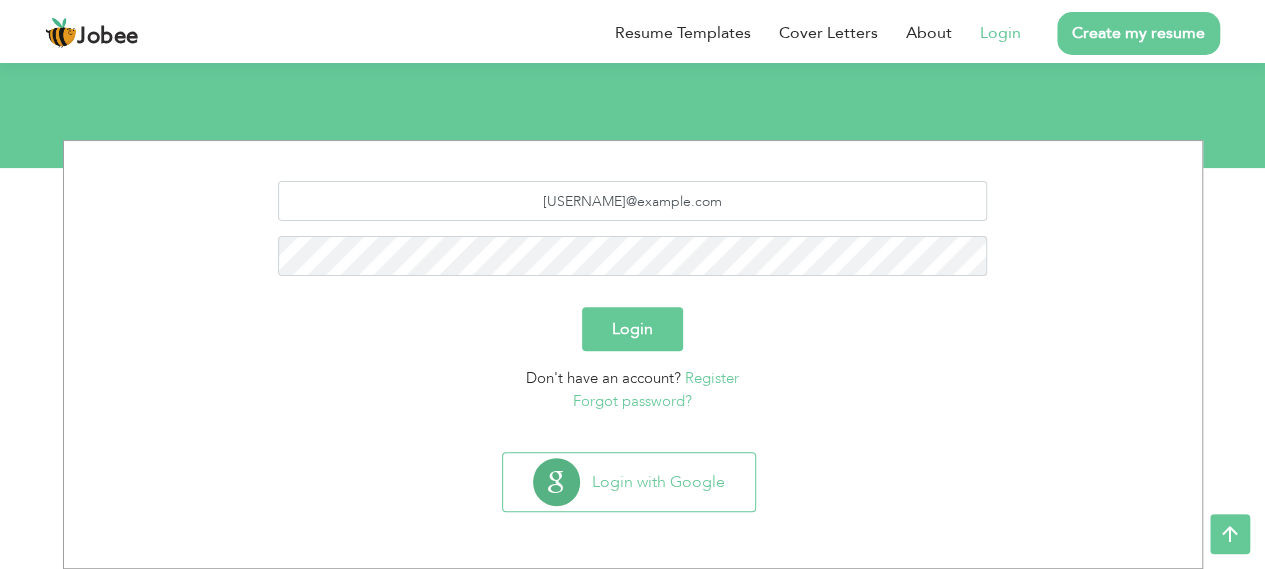 click on "Login" at bounding box center [632, 329] 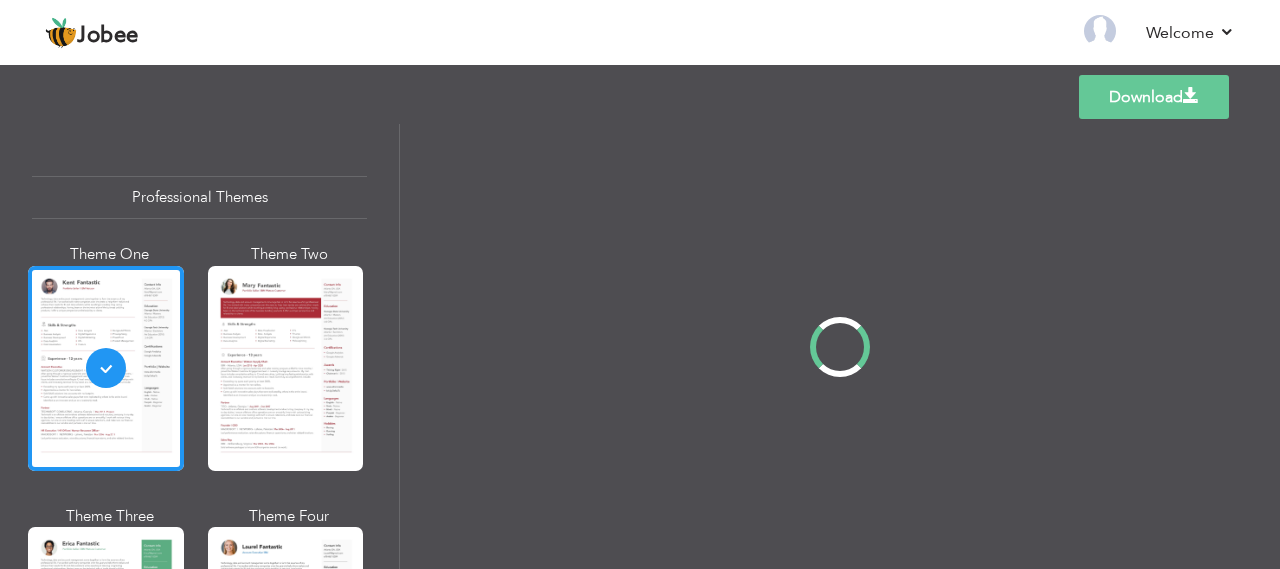 scroll, scrollTop: 0, scrollLeft: 0, axis: both 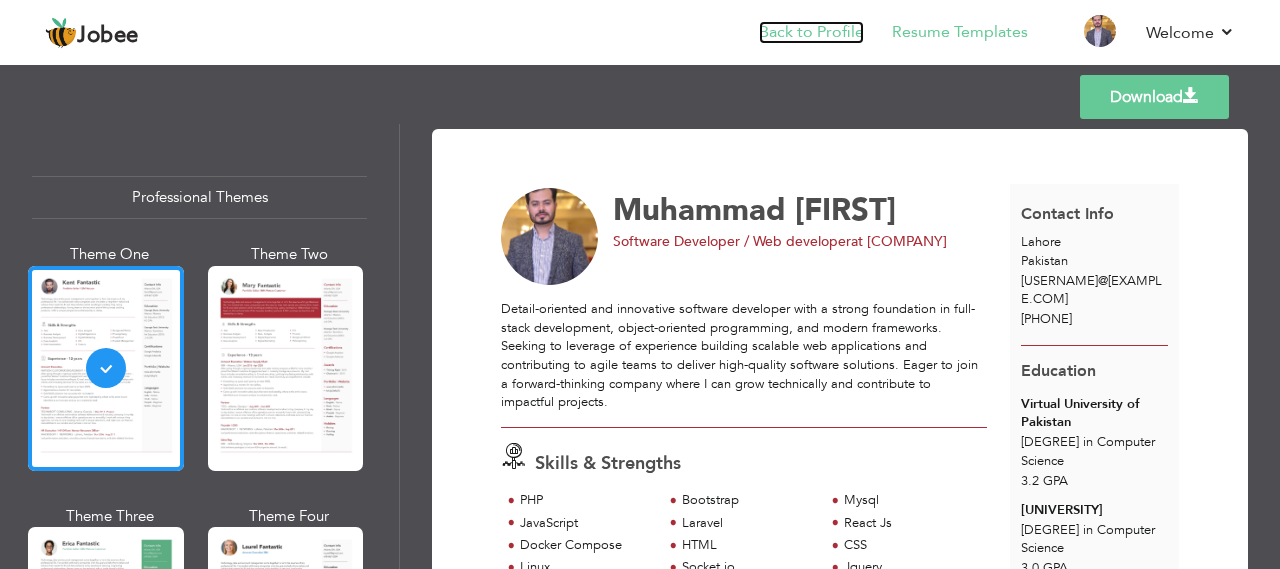 click on "Back to Profile" at bounding box center [811, 32] 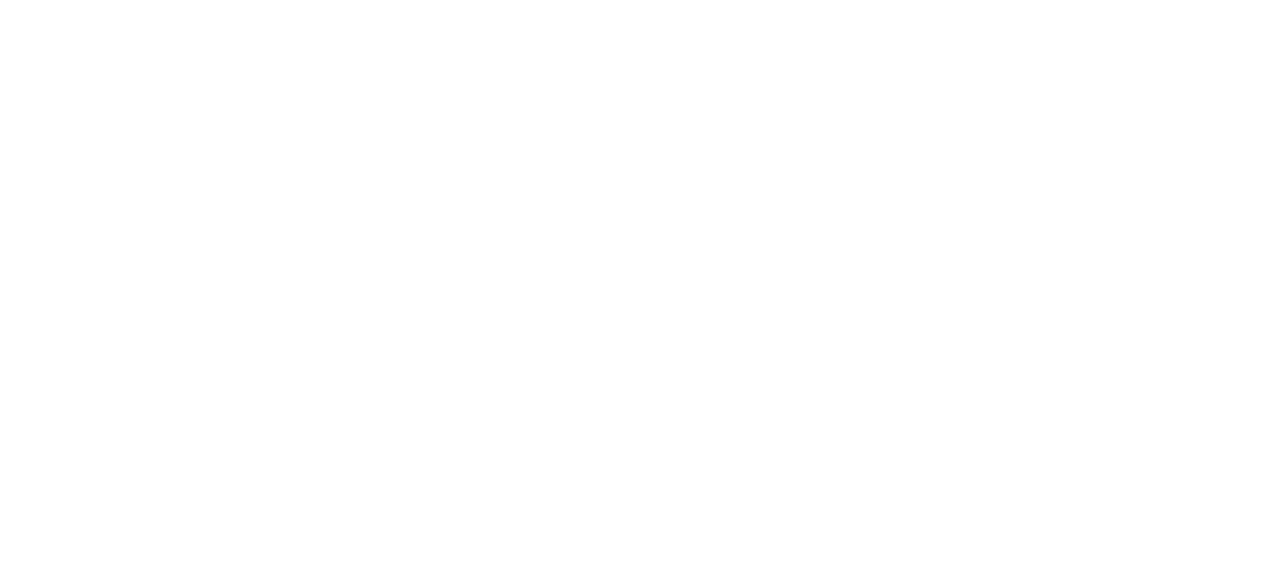 scroll, scrollTop: 0, scrollLeft: 0, axis: both 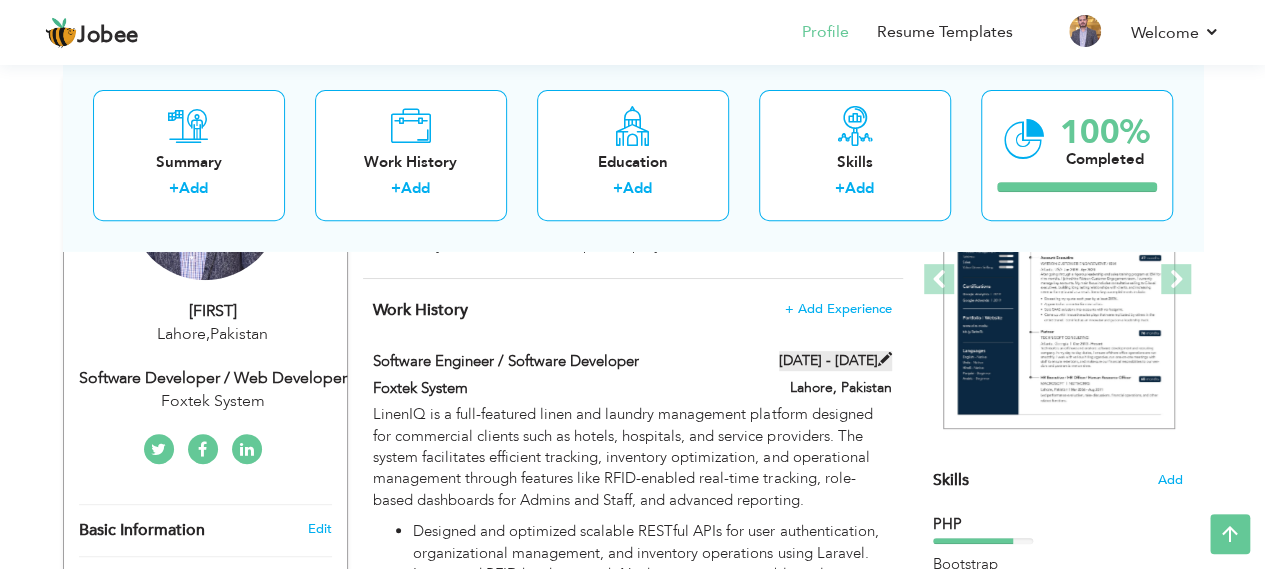 click on "[DATE] - [DATE]" at bounding box center [835, 361] 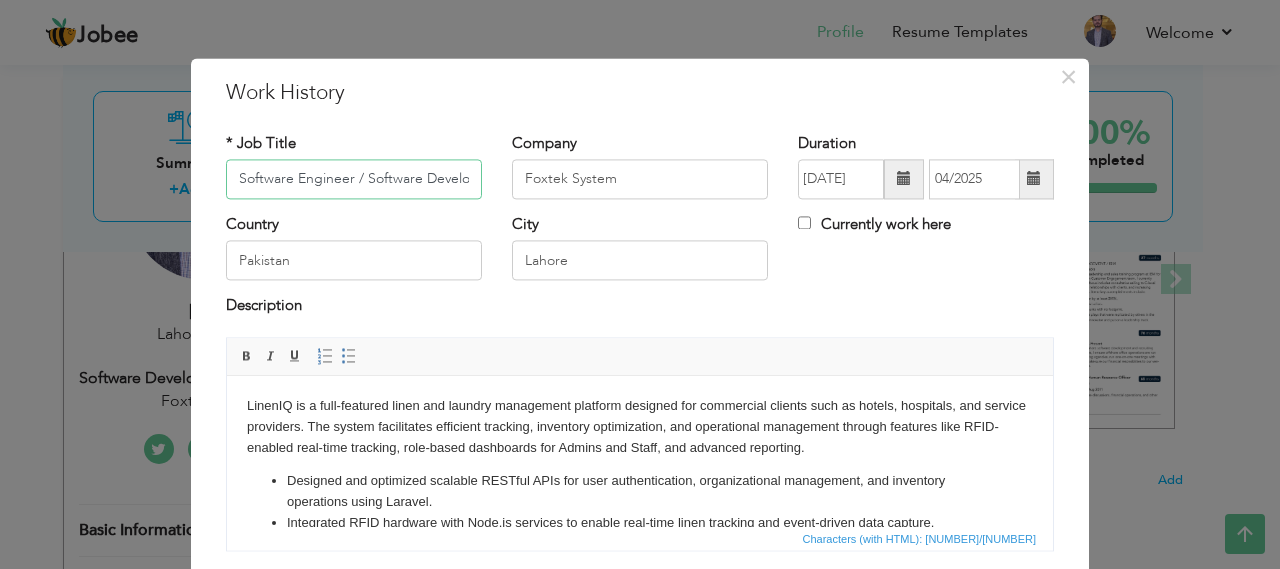 scroll, scrollTop: 0, scrollLeft: 18, axis: horizontal 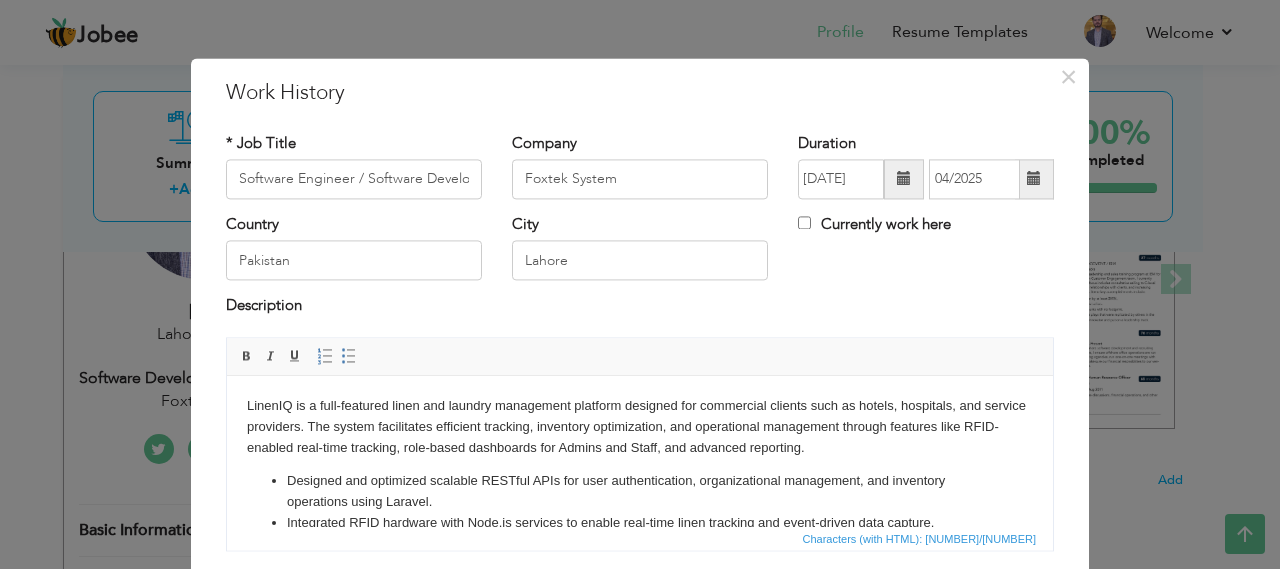 click on "Currently work here" at bounding box center [874, 224] 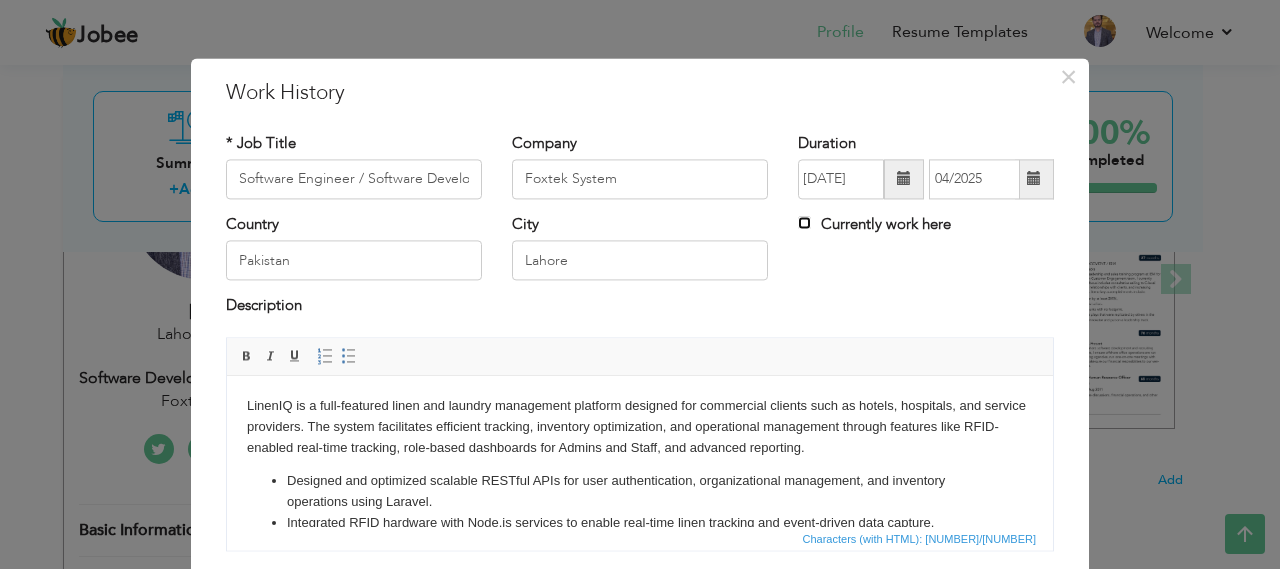 click on "Currently work here" at bounding box center [804, 222] 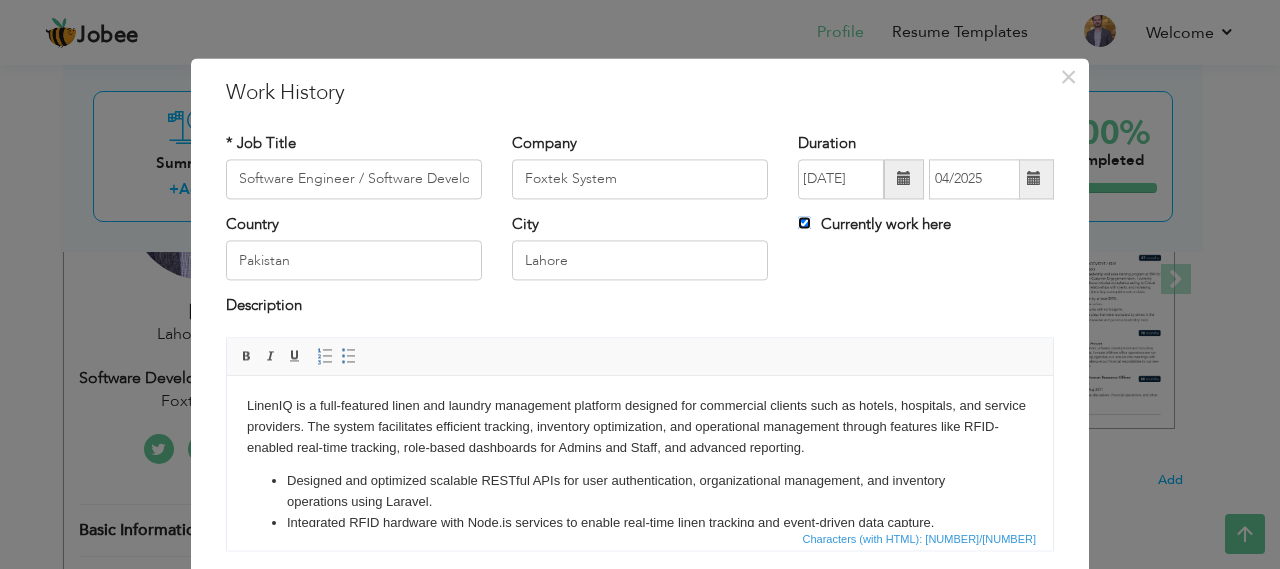 type 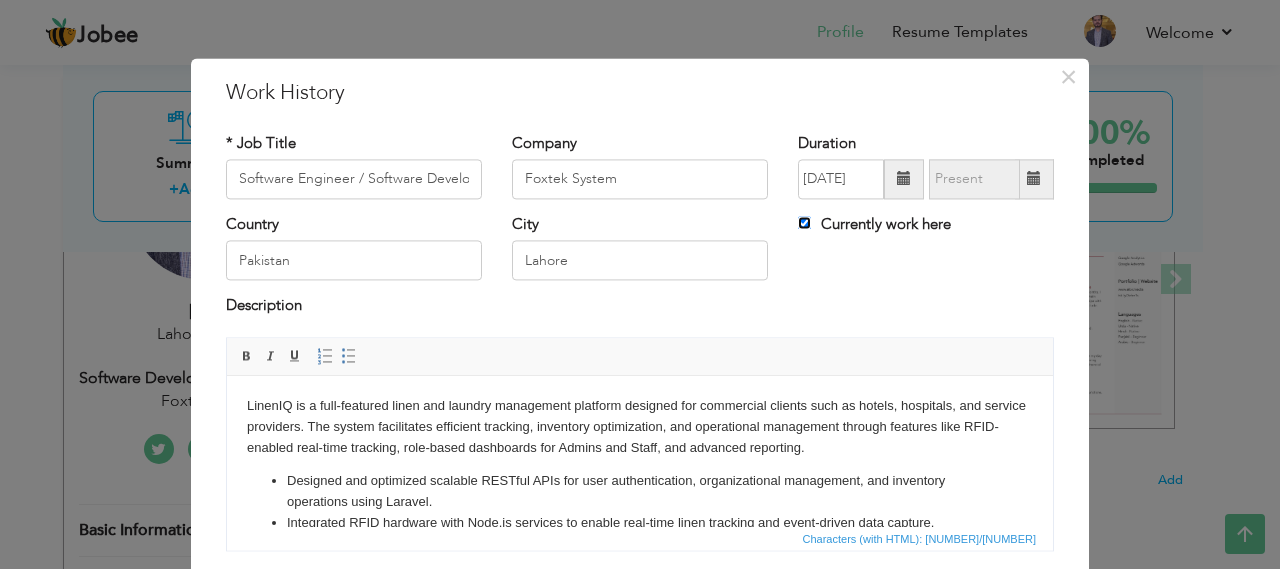 scroll, scrollTop: 290, scrollLeft: 0, axis: vertical 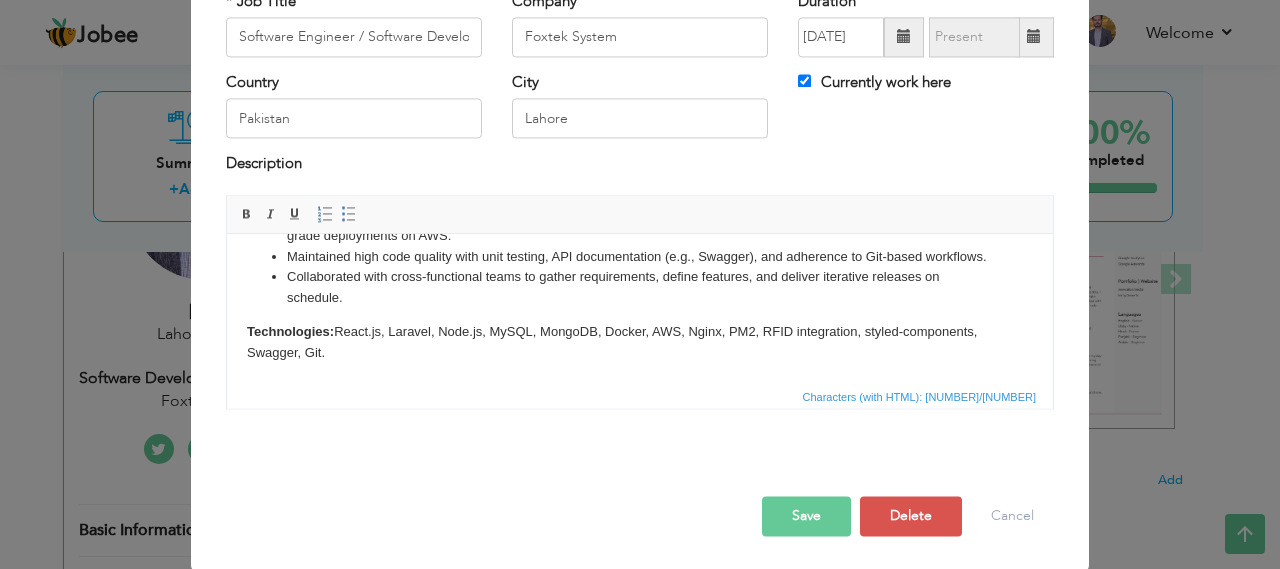 click on "Save" at bounding box center [806, 516] 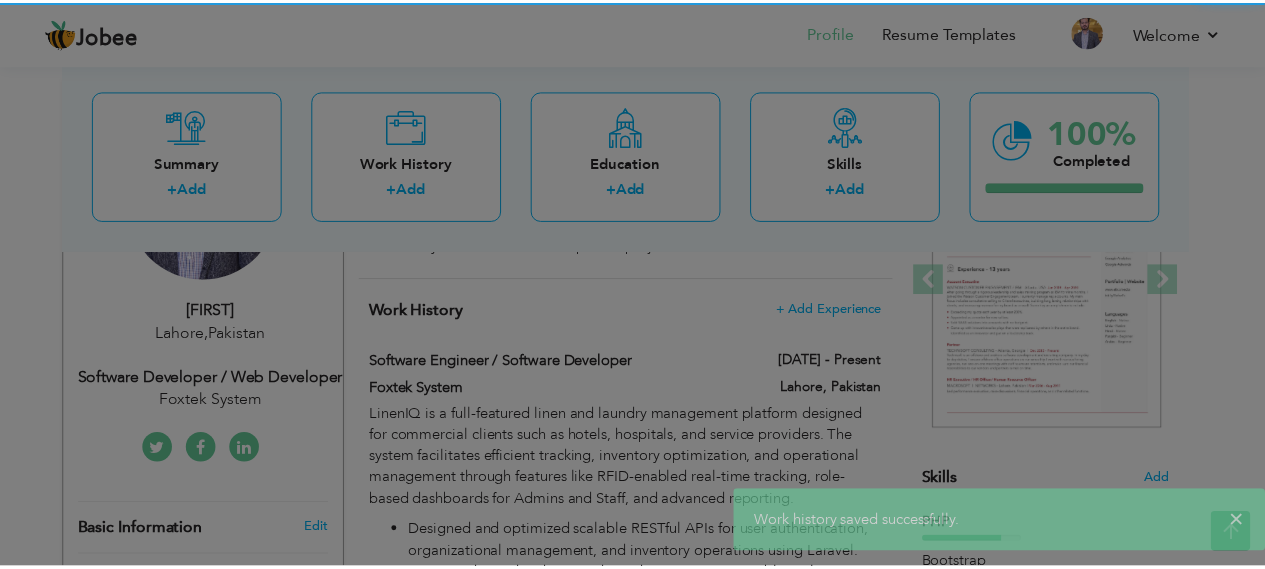 scroll, scrollTop: 0, scrollLeft: 0, axis: both 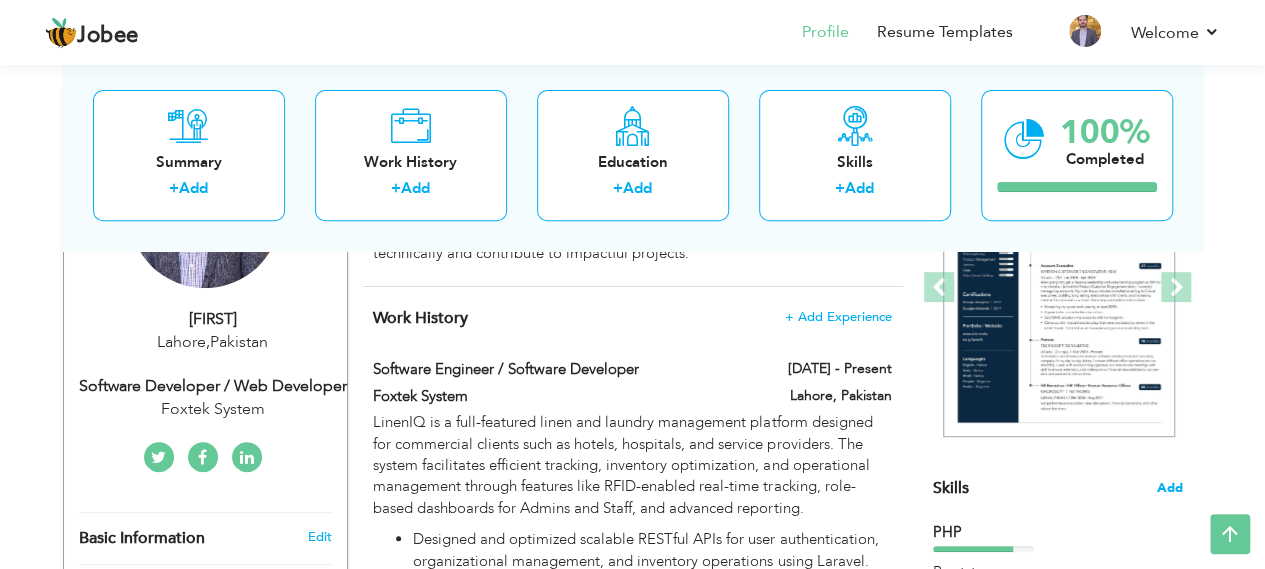 click on "Add" at bounding box center (1170, 488) 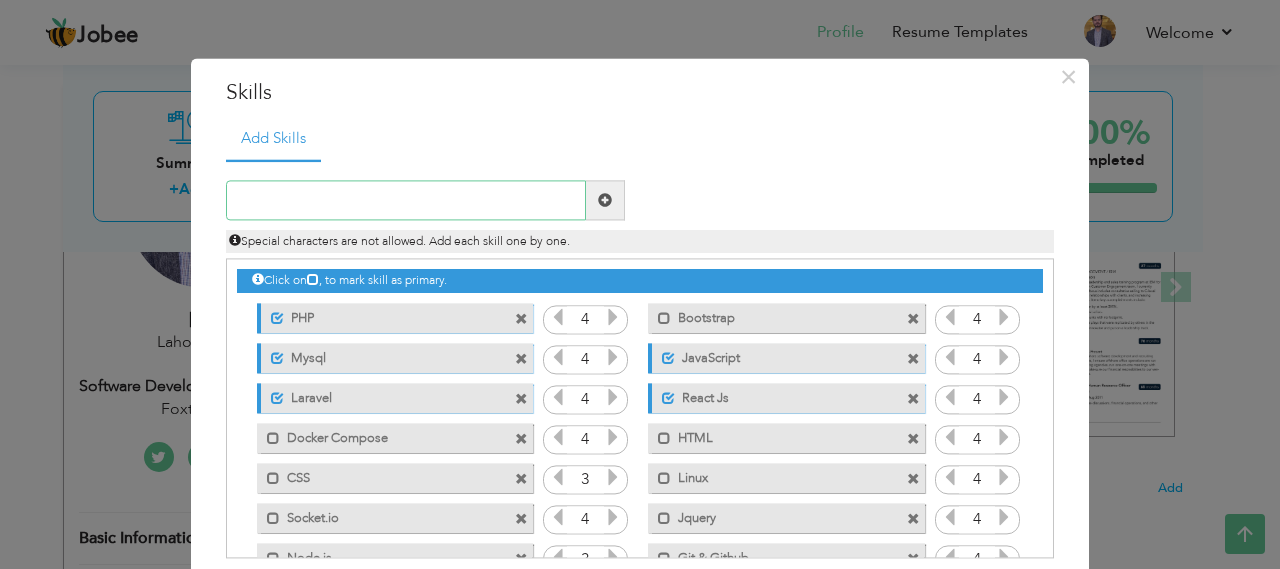 scroll, scrollTop: 44, scrollLeft: 0, axis: vertical 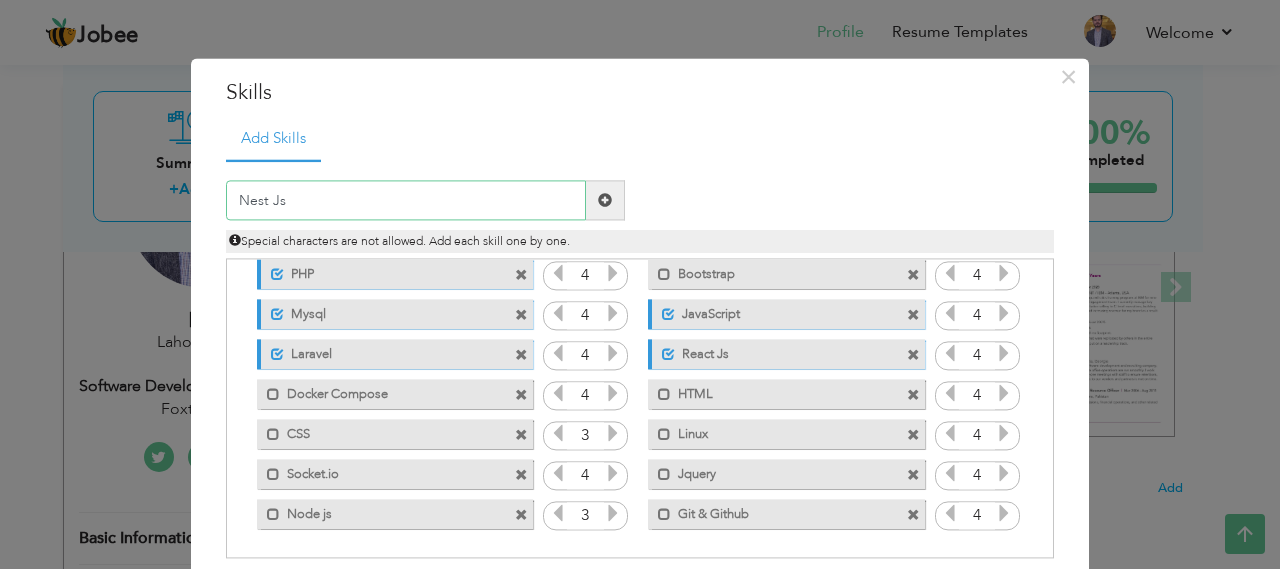 type on "Nest Js" 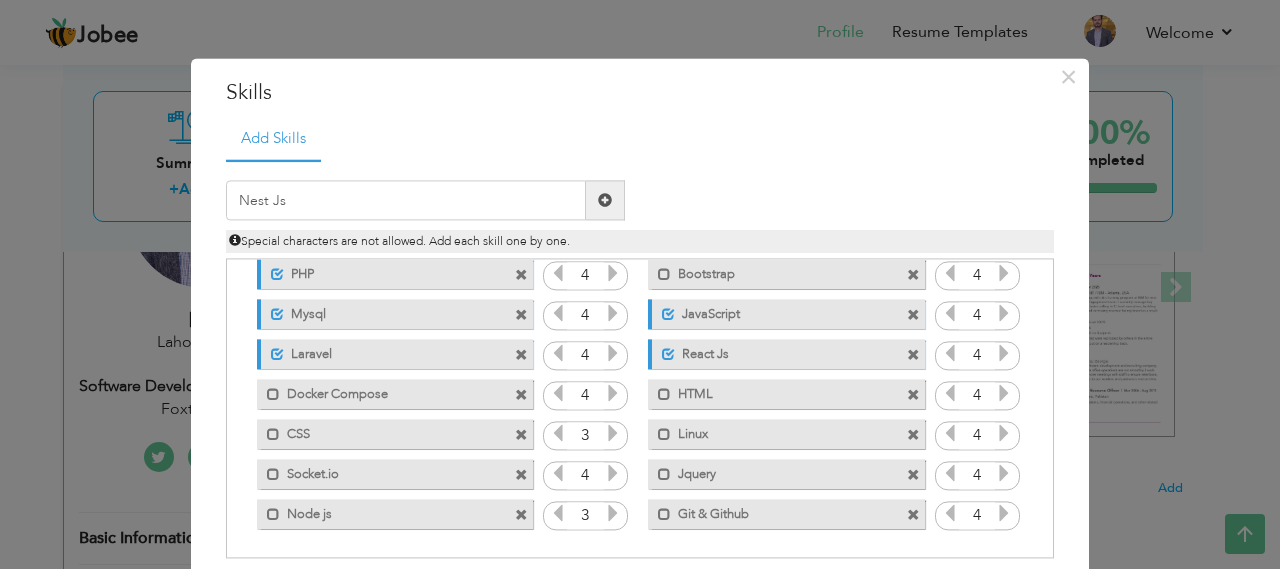 click at bounding box center (605, 200) 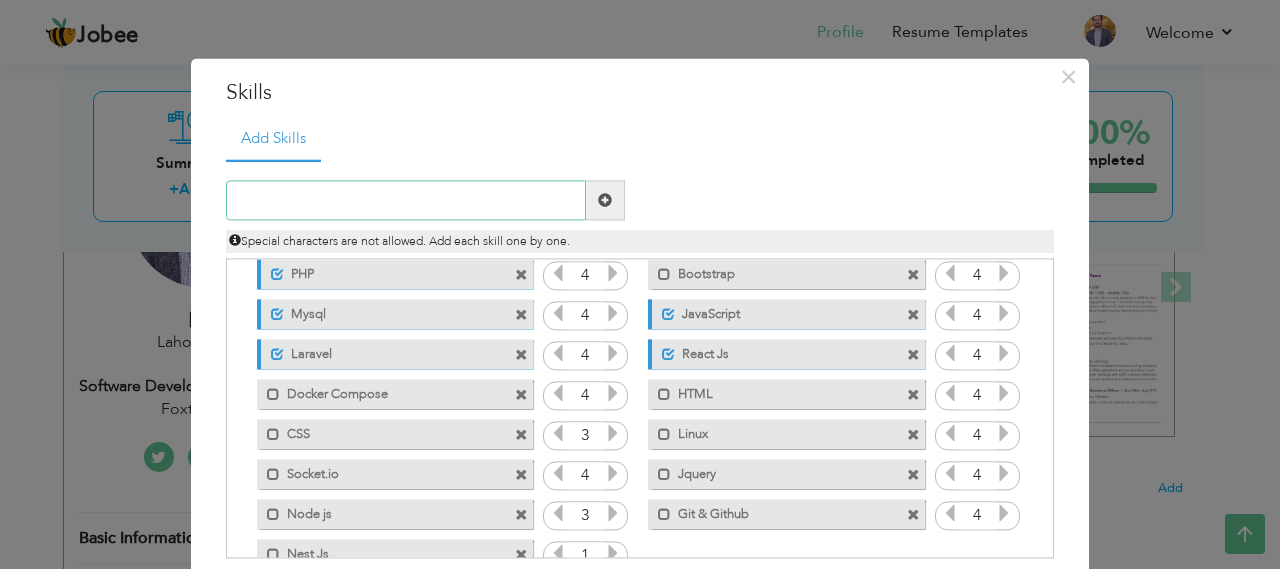 click at bounding box center (406, 201) 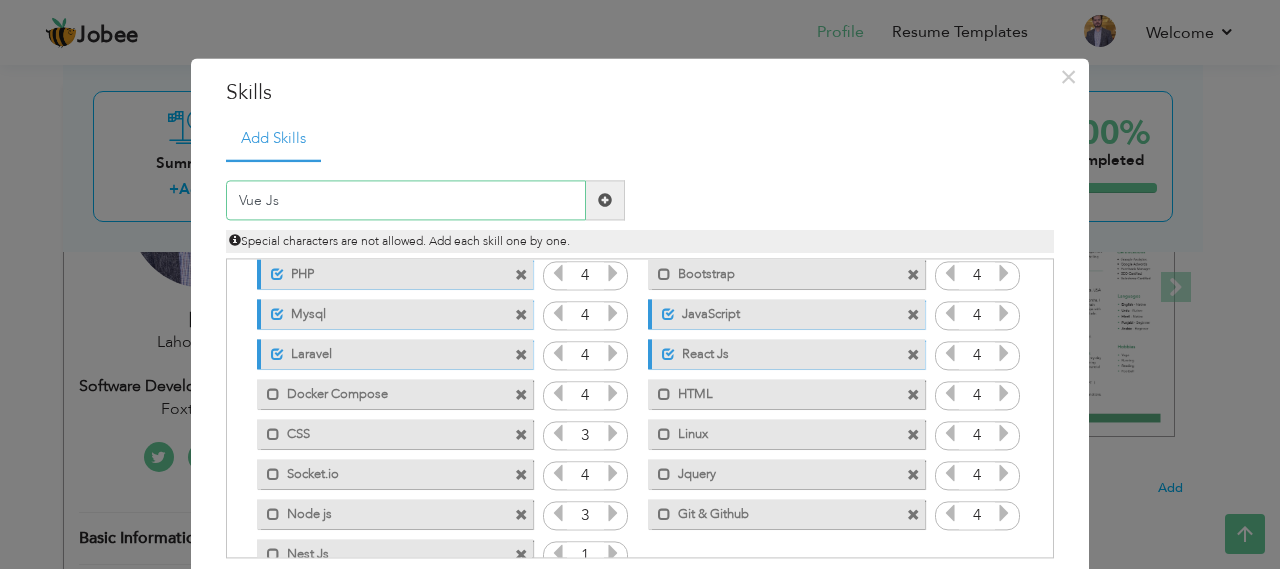 type on "Vue Js" 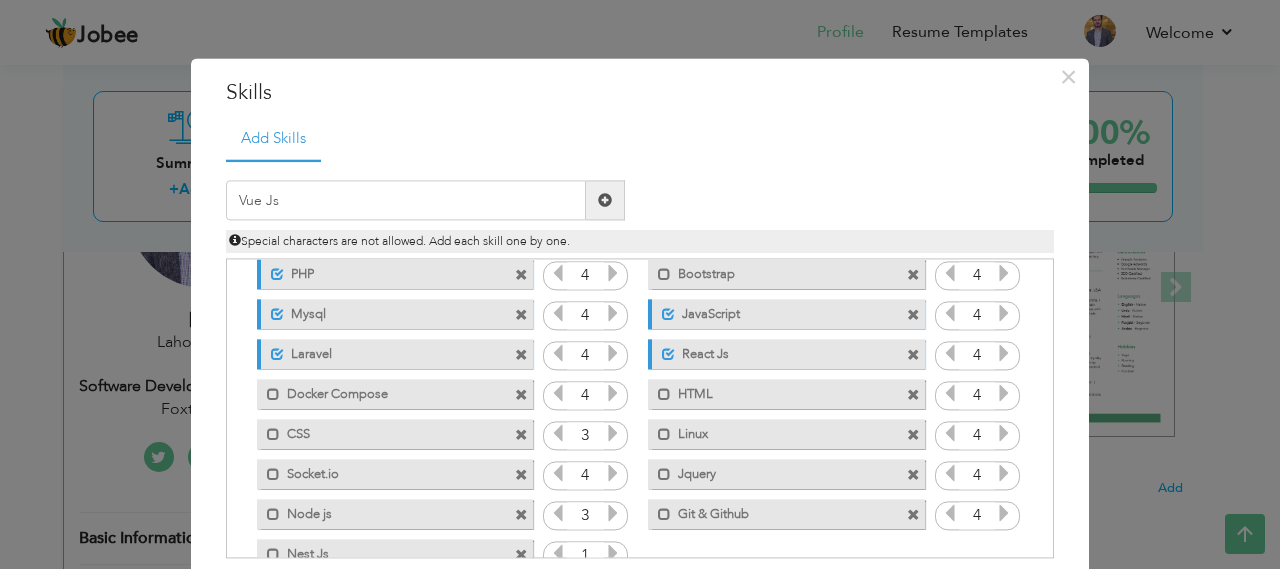 click at bounding box center [605, 201] 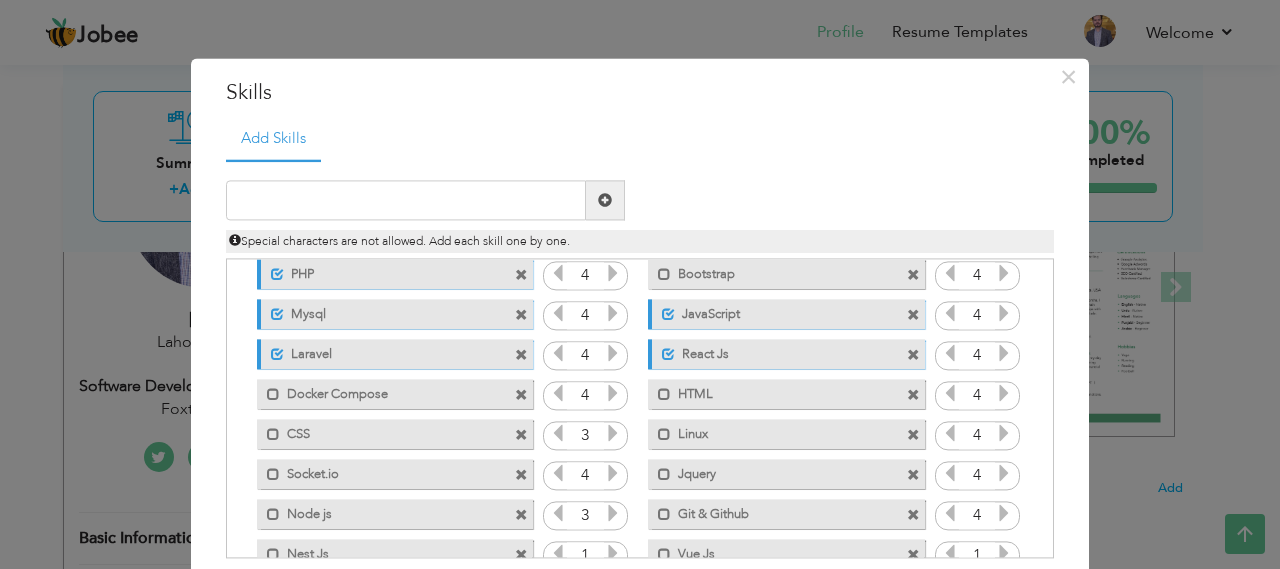 scroll, scrollTop: 84, scrollLeft: 0, axis: vertical 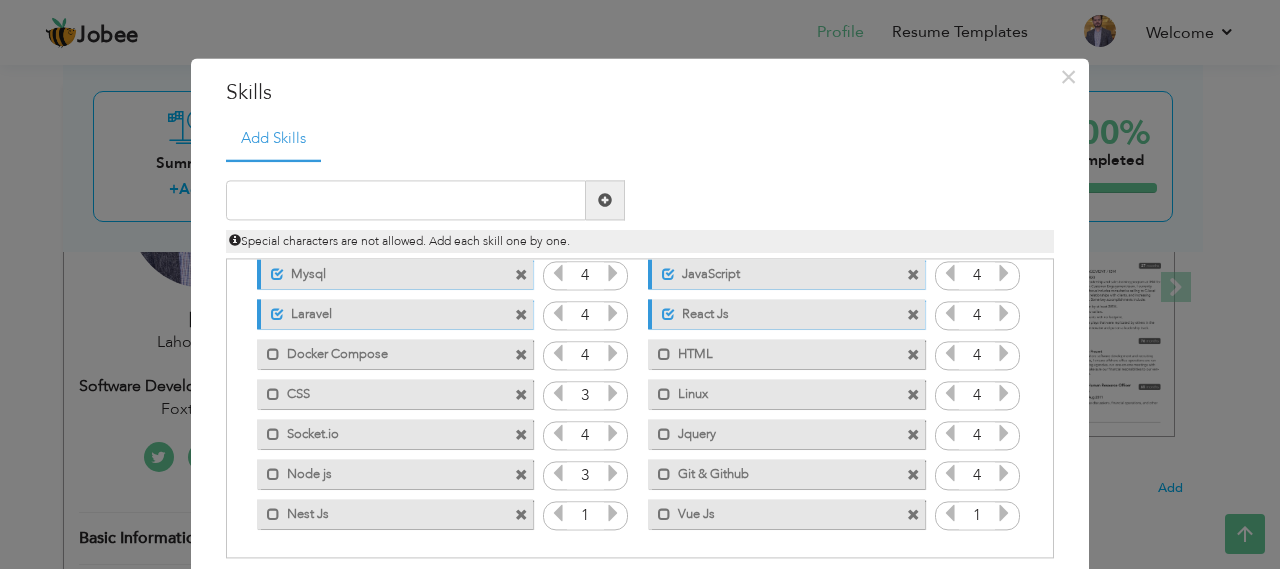 click at bounding box center [613, 514] 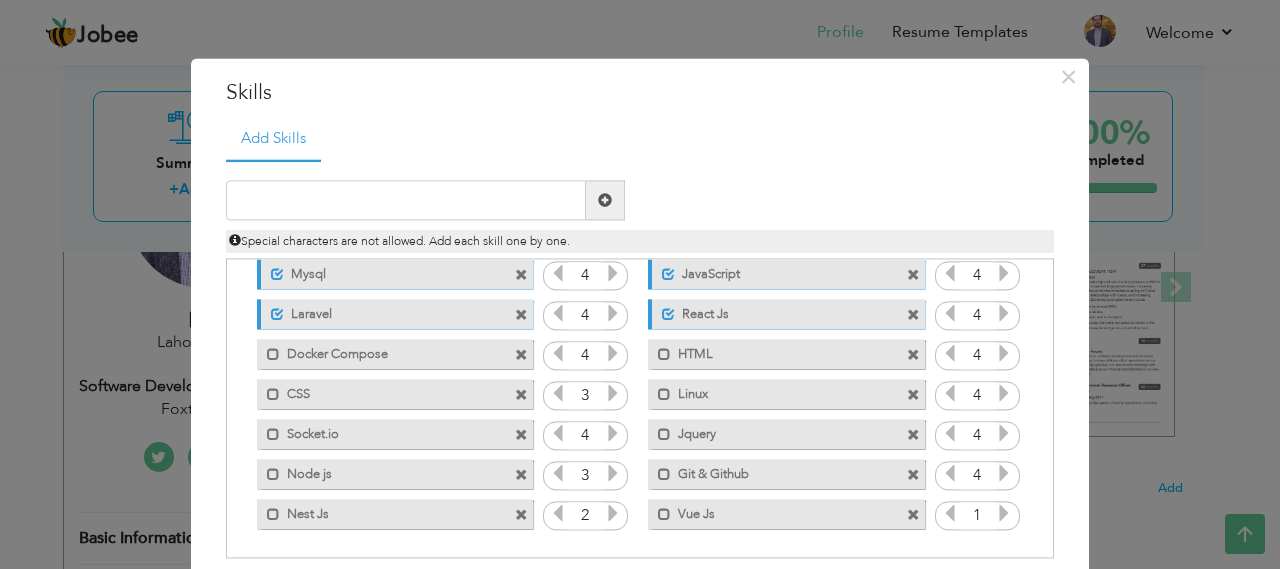 click at bounding box center (613, 514) 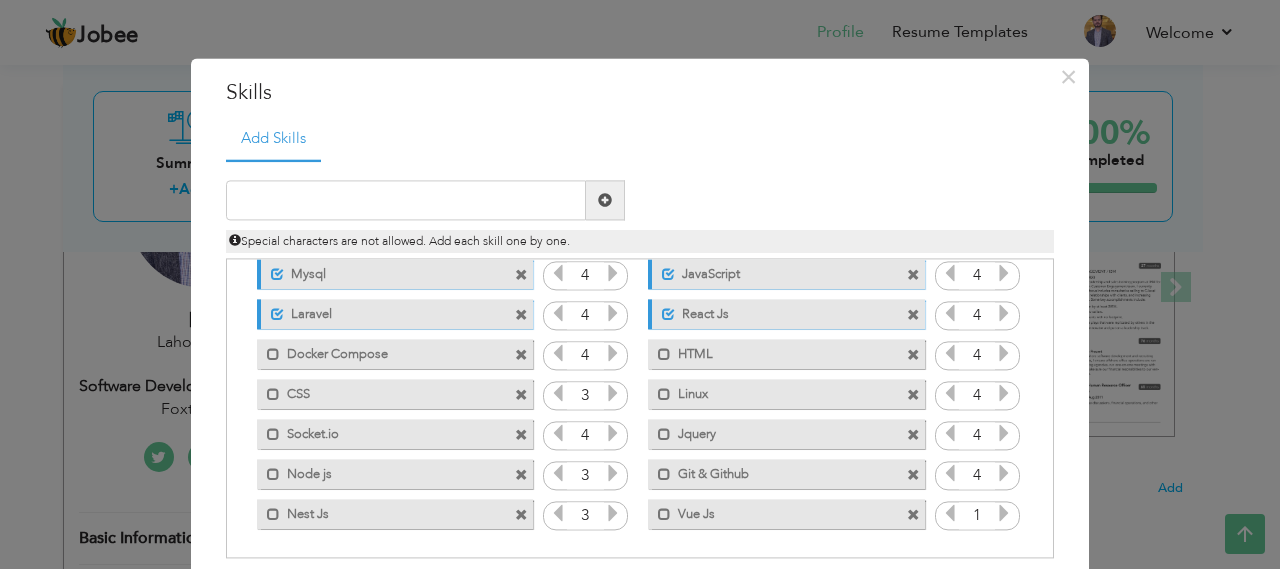 click at bounding box center (1004, 514) 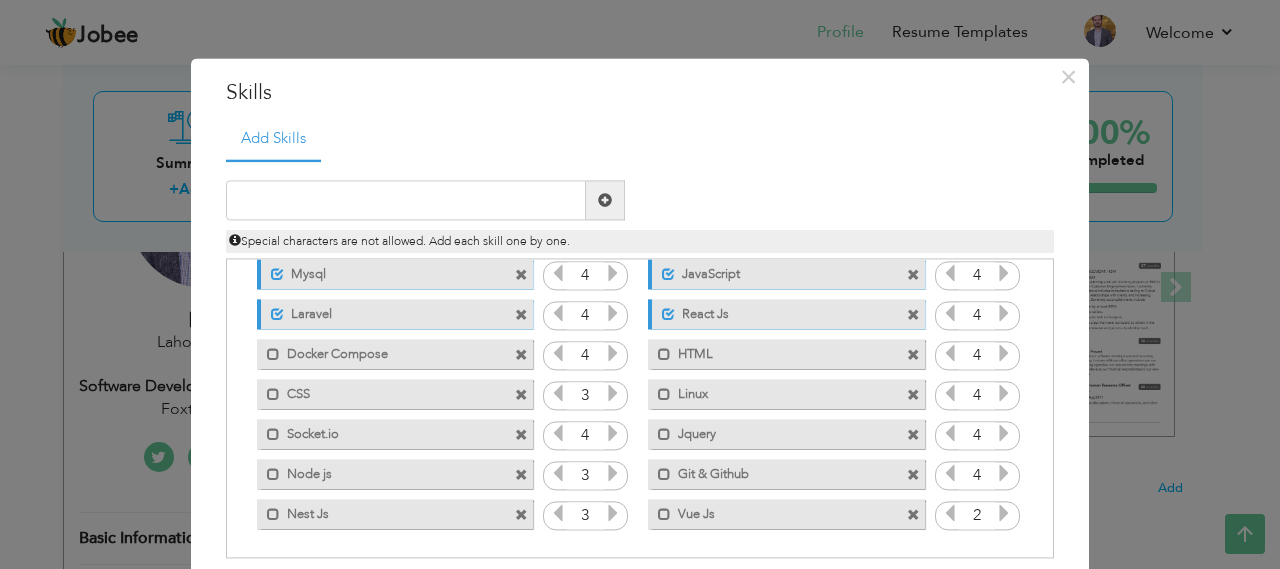 click at bounding box center [1004, 514] 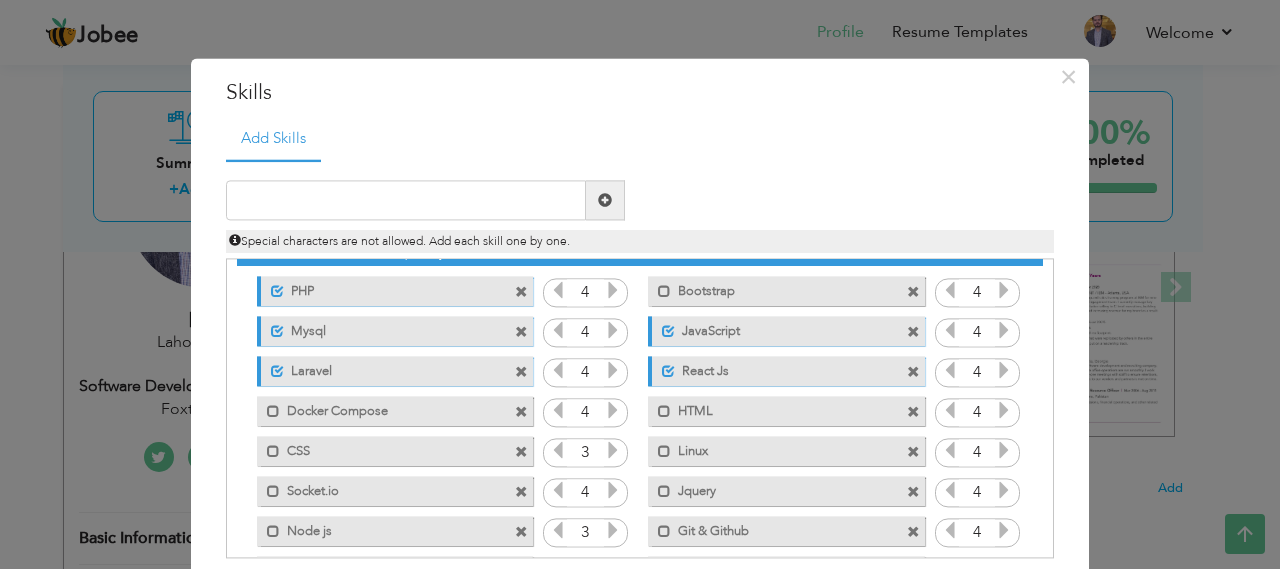 scroll, scrollTop: 84, scrollLeft: 0, axis: vertical 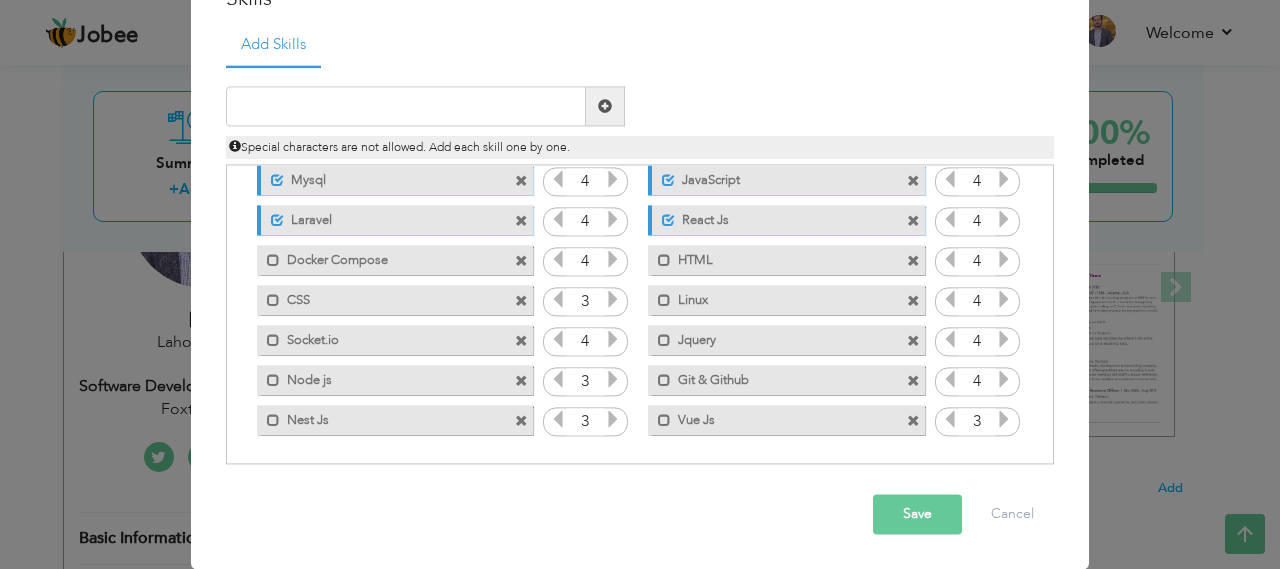 click on "Save" at bounding box center [917, 515] 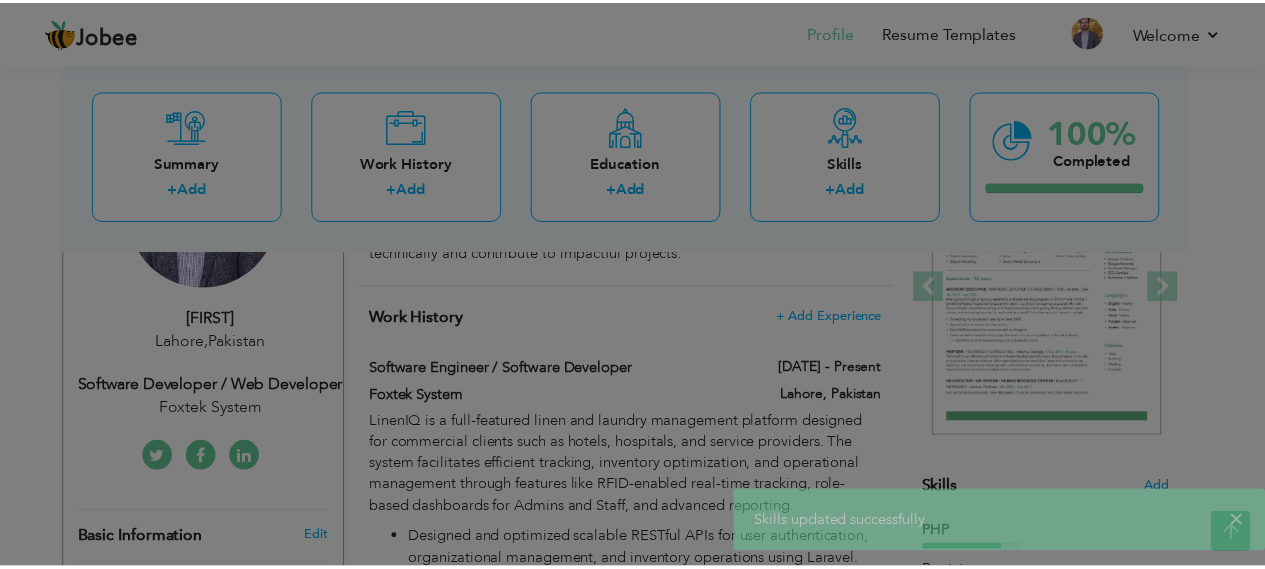 scroll, scrollTop: 0, scrollLeft: 0, axis: both 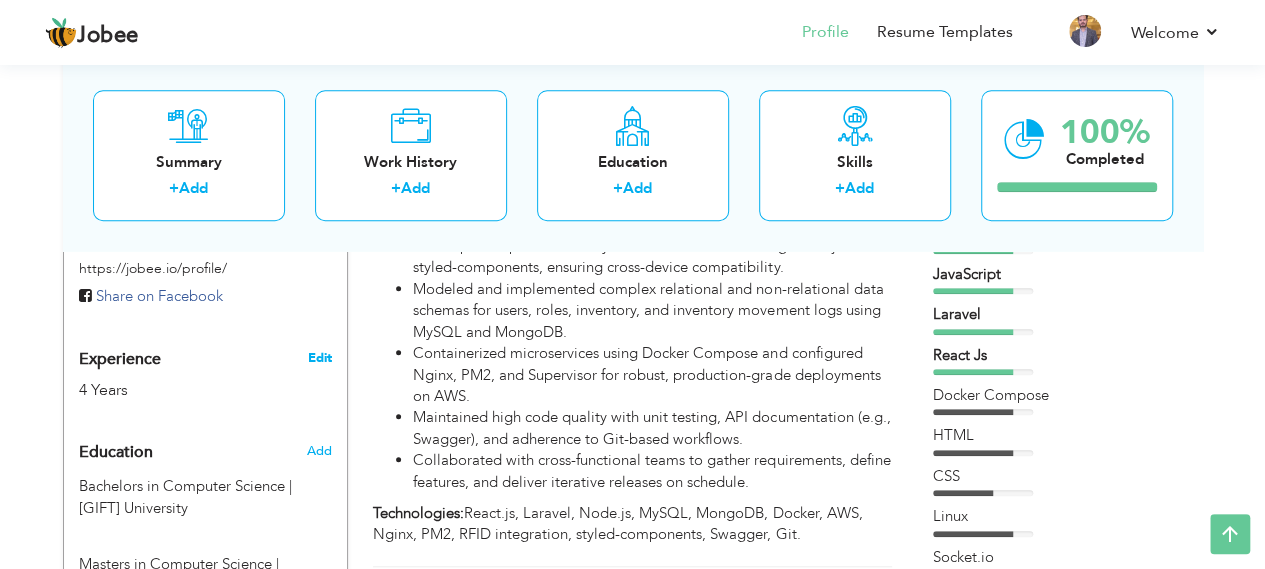 click on "Edit" at bounding box center (319, 358) 